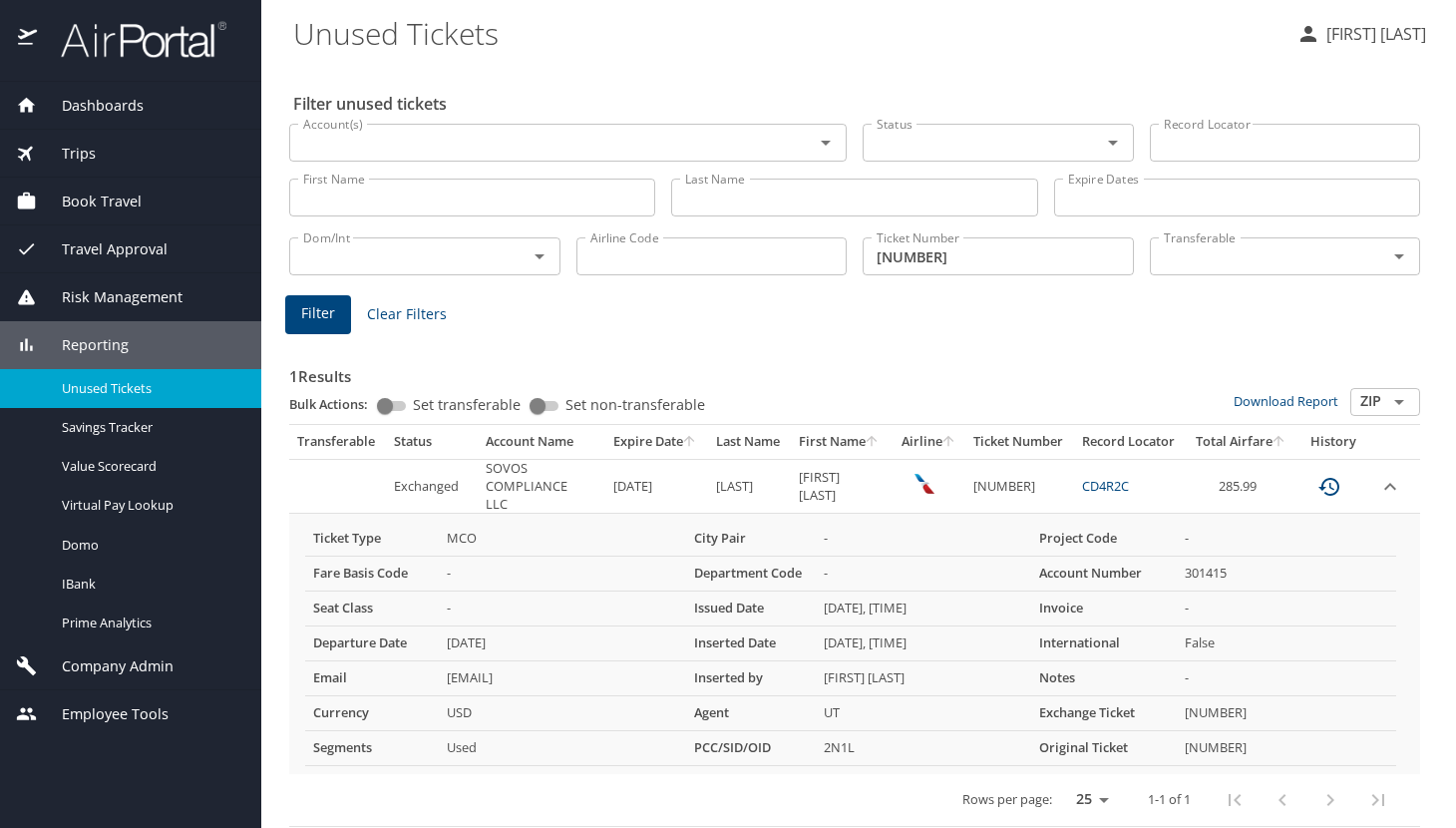 scroll, scrollTop: 0, scrollLeft: 0, axis: both 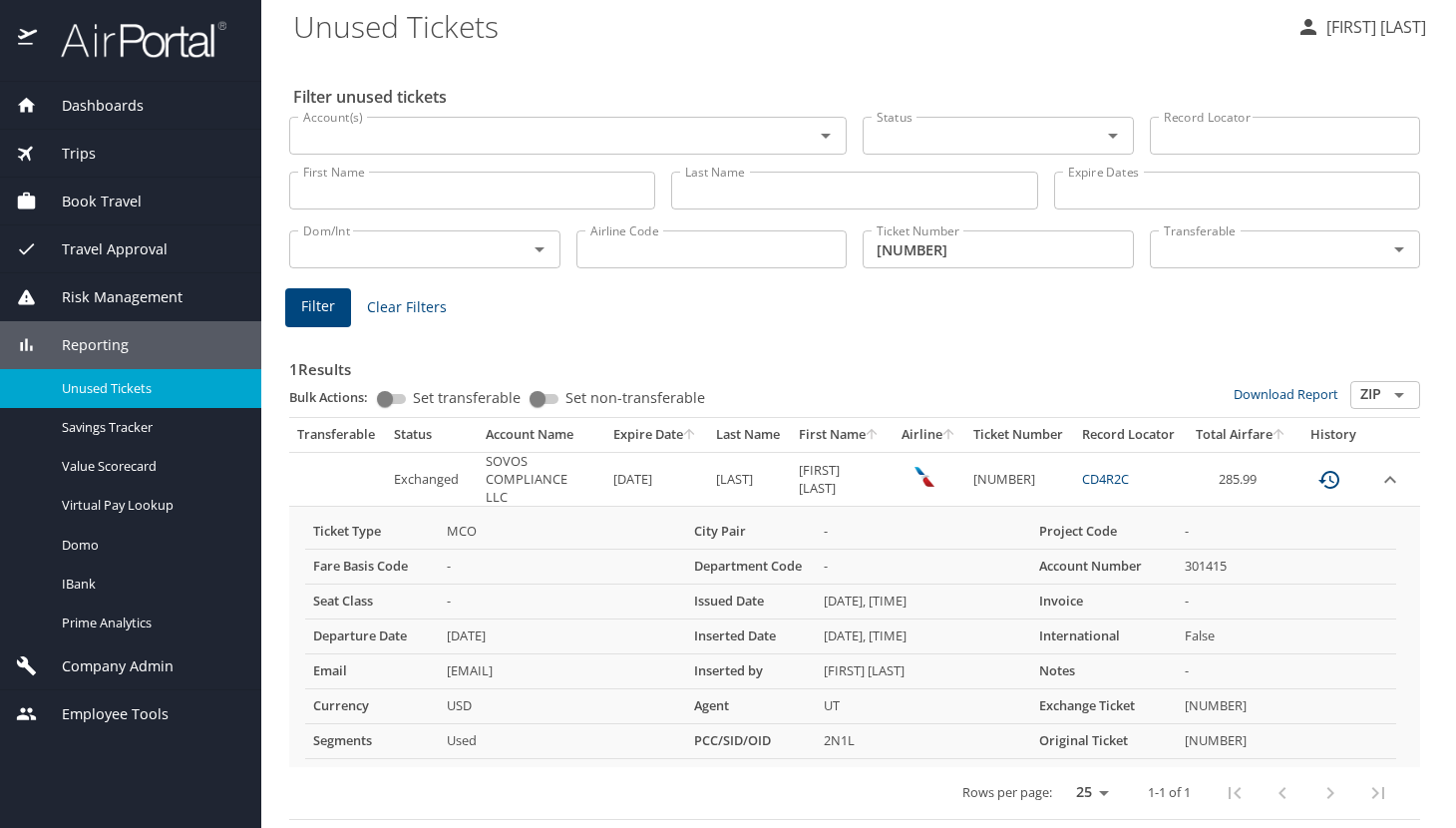 click on "Company Admin" at bounding box center [105, 666] 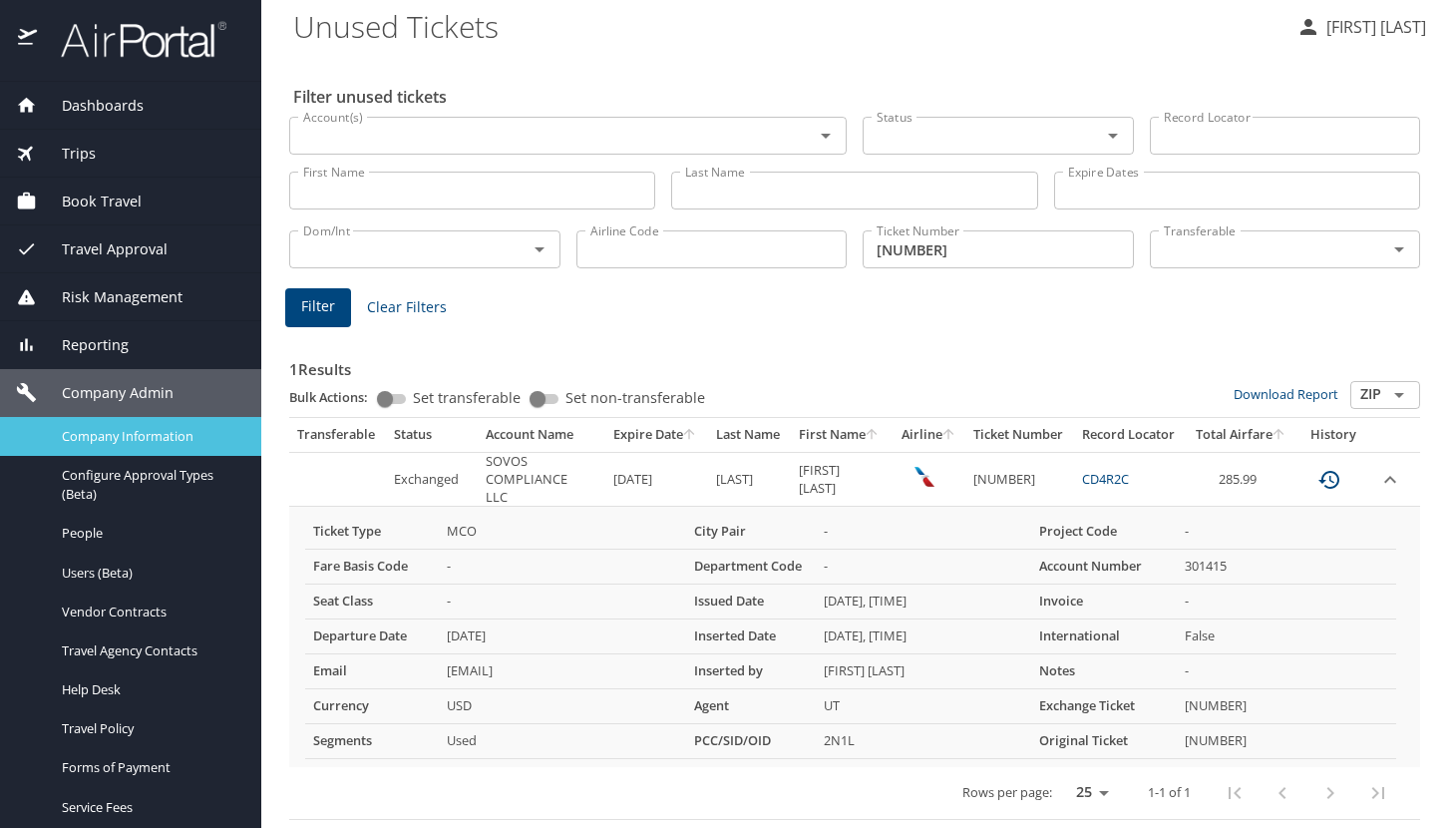 click on "Company Information" at bounding box center [150, 436] 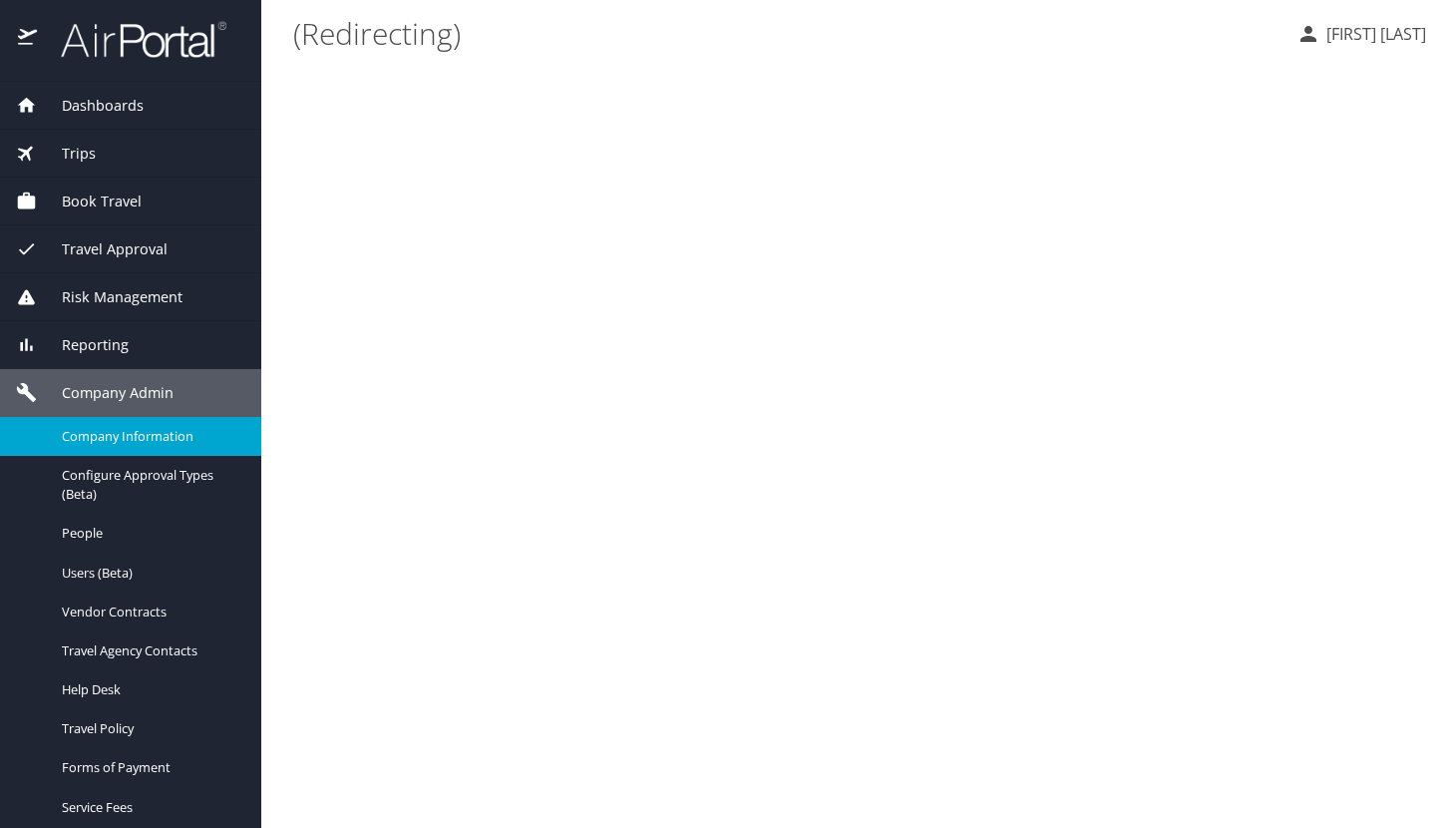 scroll, scrollTop: 0, scrollLeft: 0, axis: both 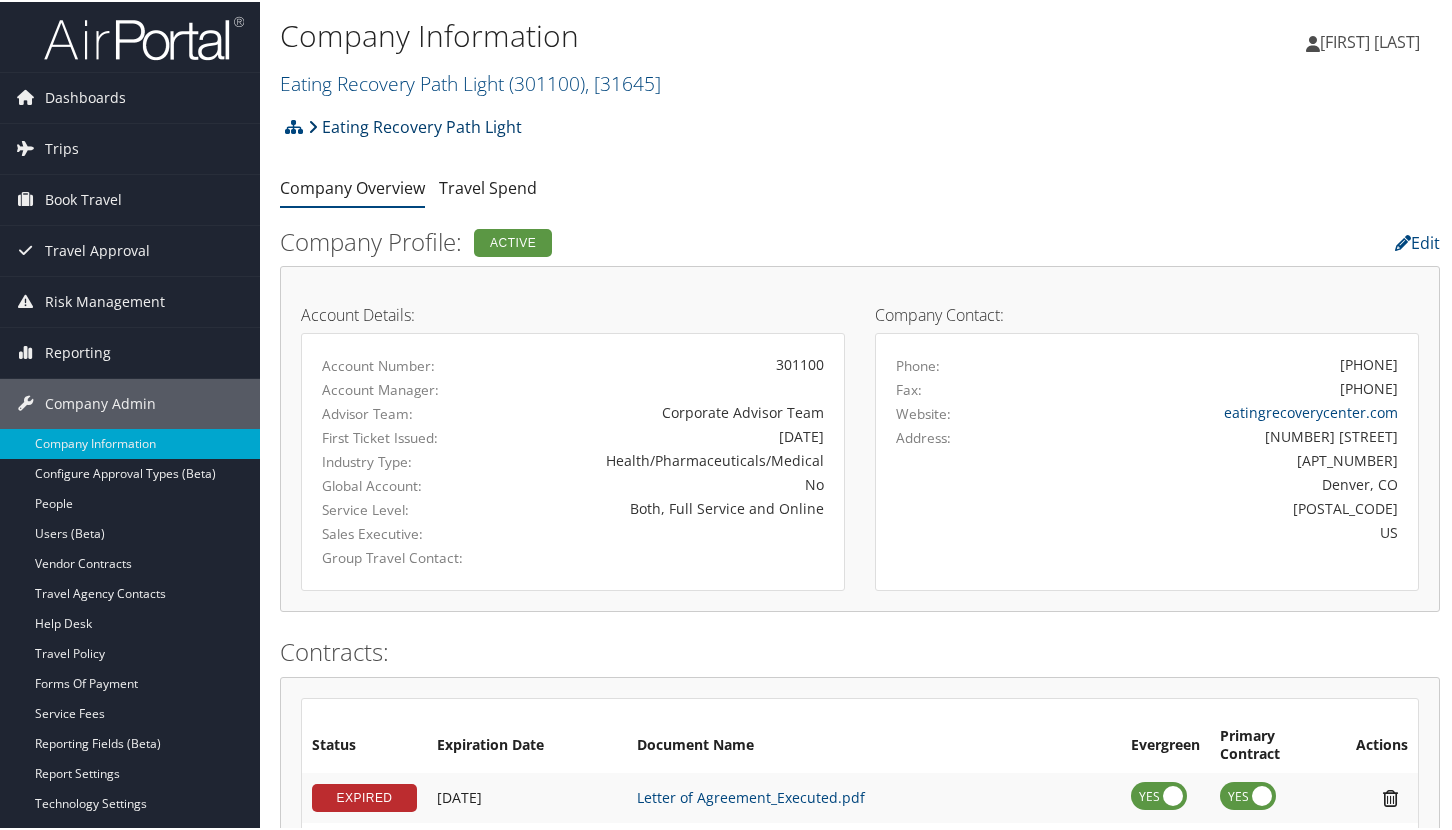 click at bounding box center [313, 125] 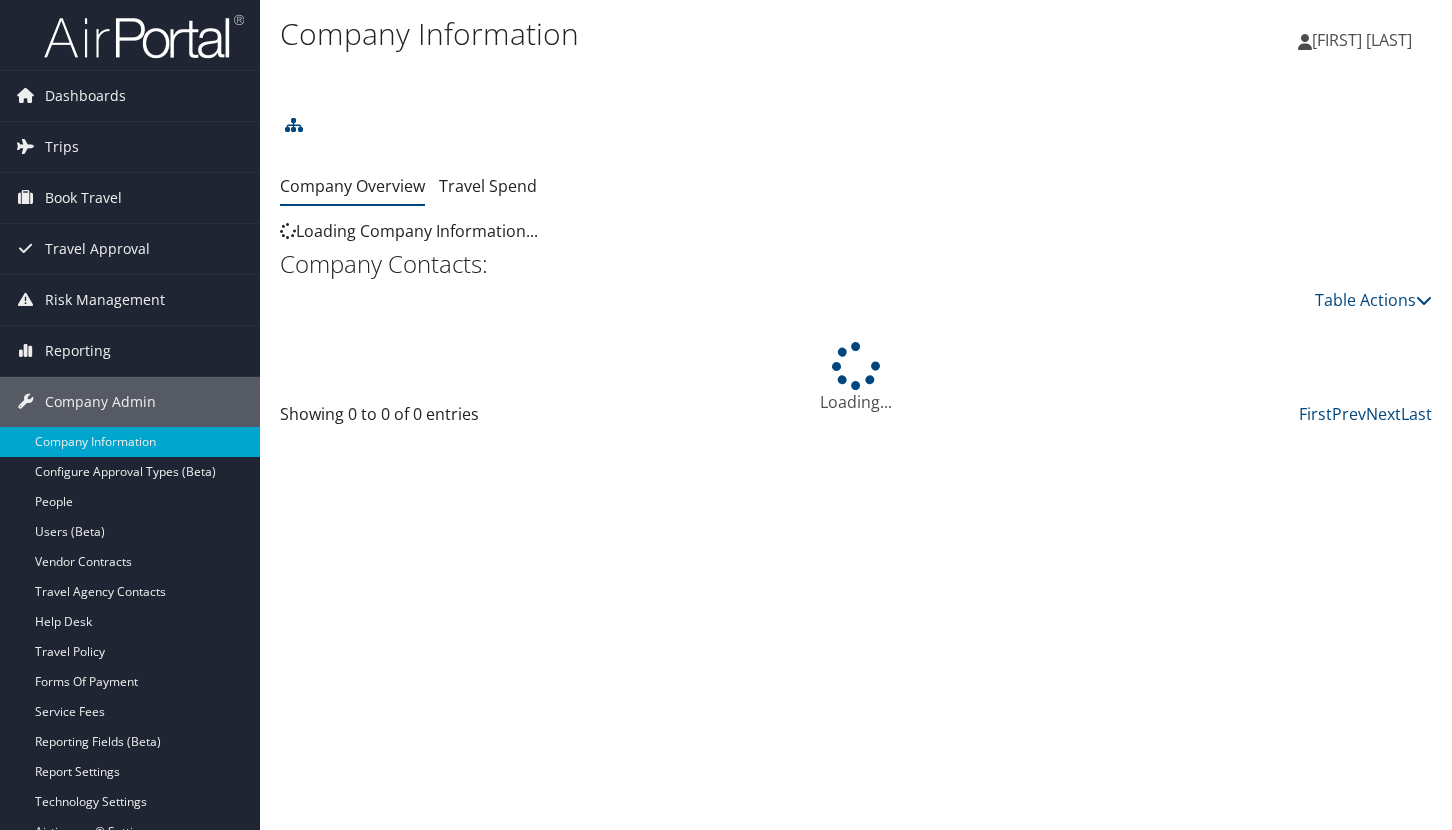 scroll, scrollTop: 0, scrollLeft: 0, axis: both 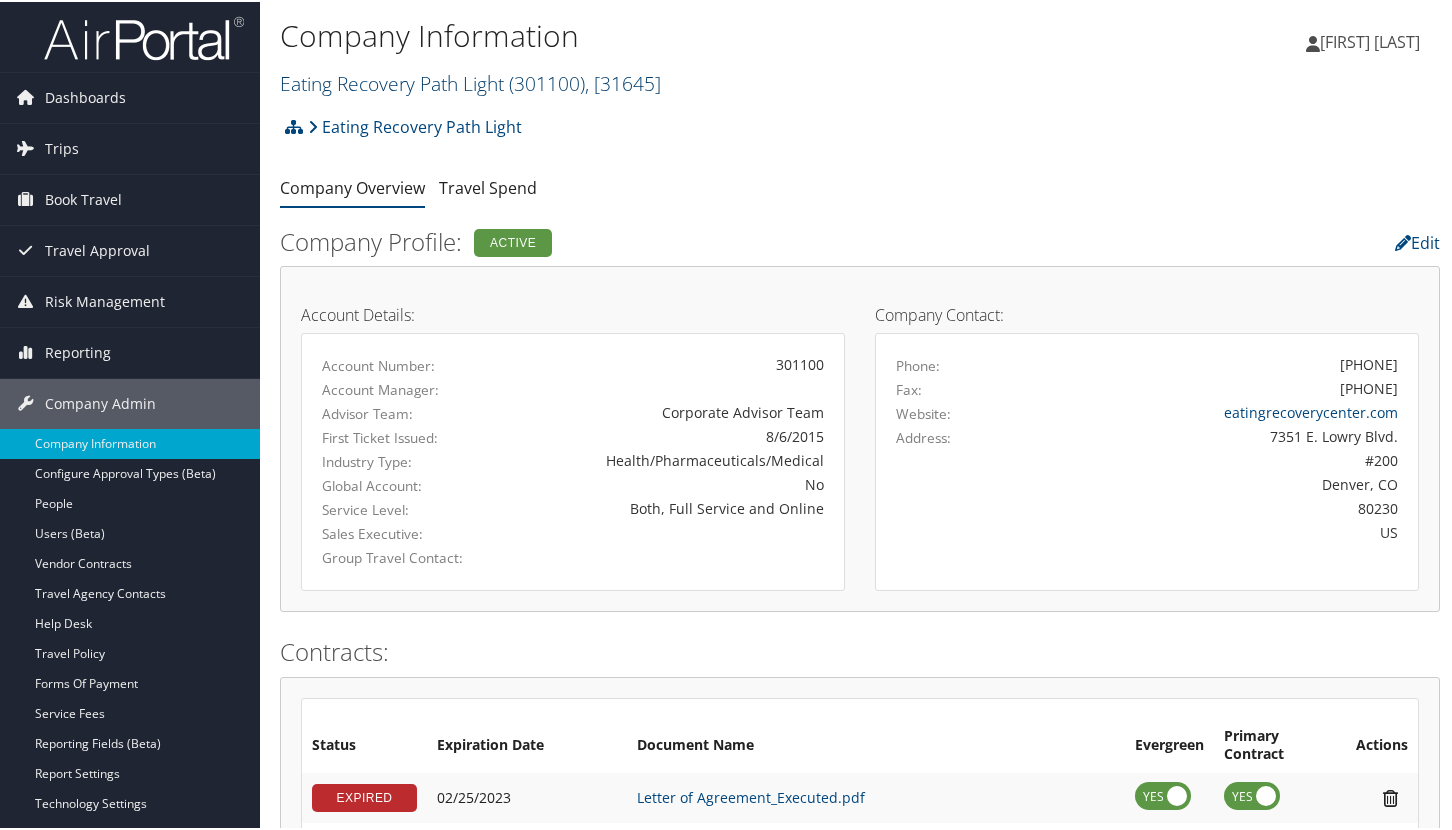 click on ", [ 31645 ]" at bounding box center [623, 81] 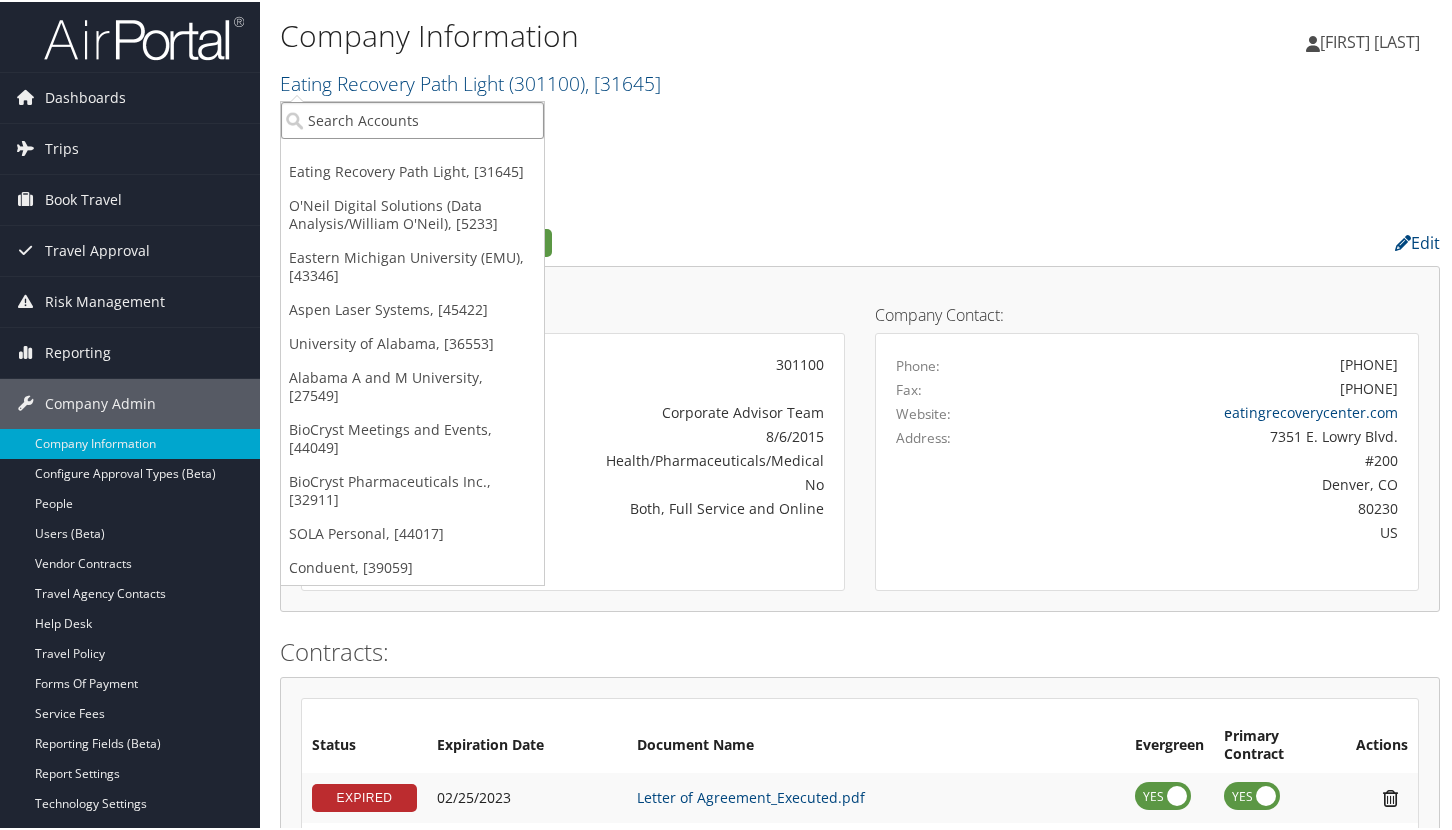 click at bounding box center (412, 118) 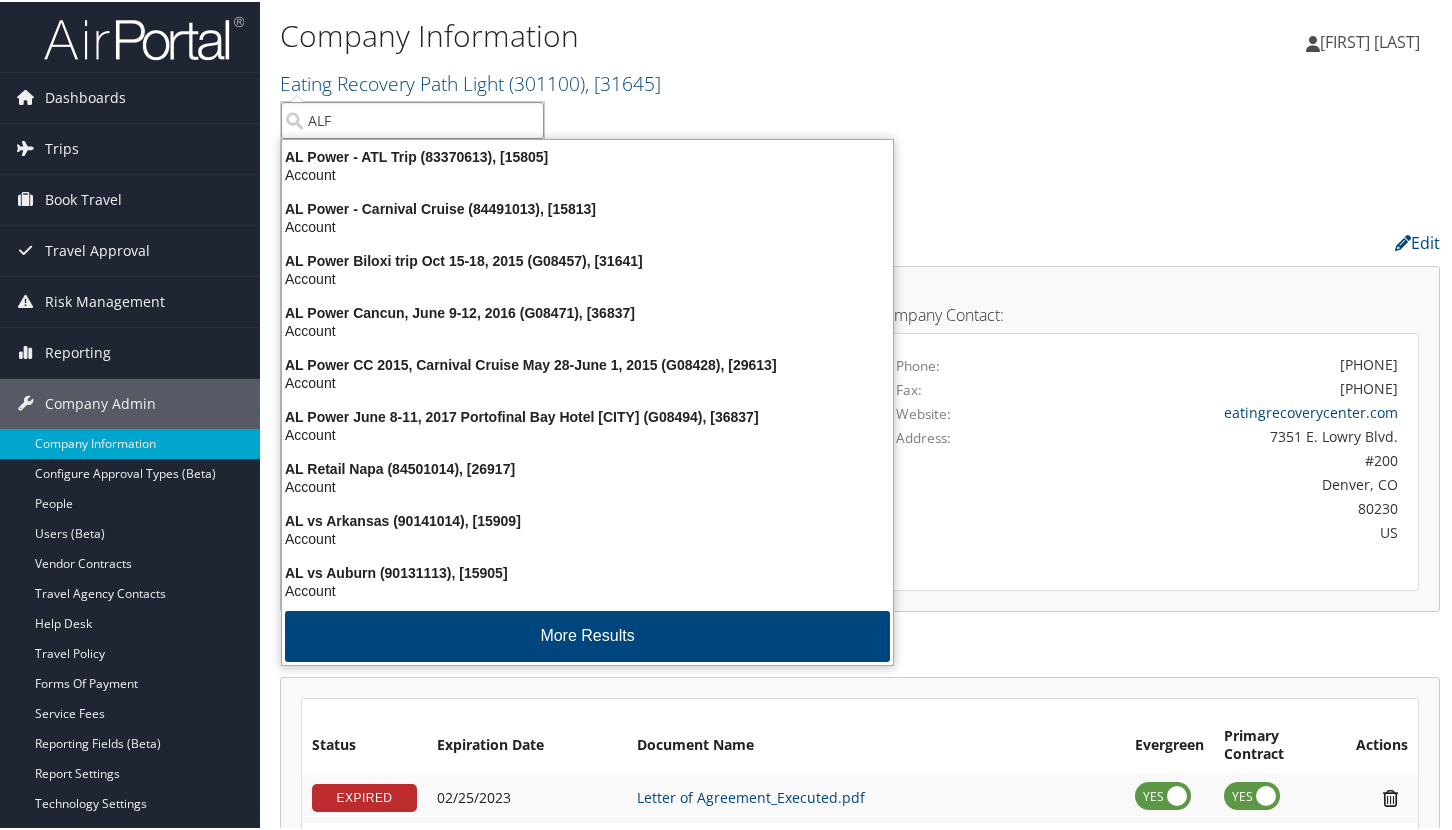 type on "ALFA" 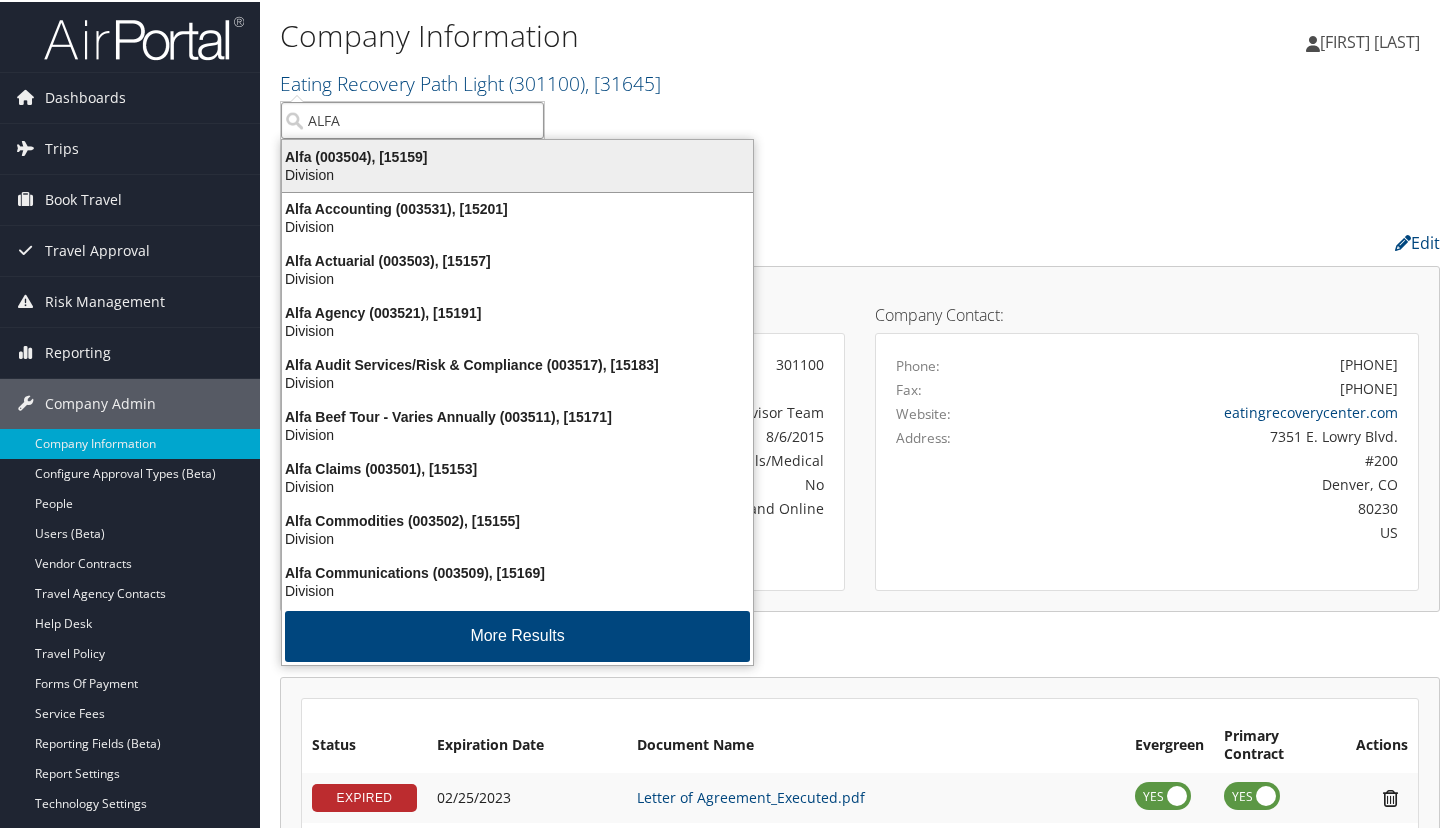click on "Alfa (003504), [15159]" at bounding box center [517, 155] 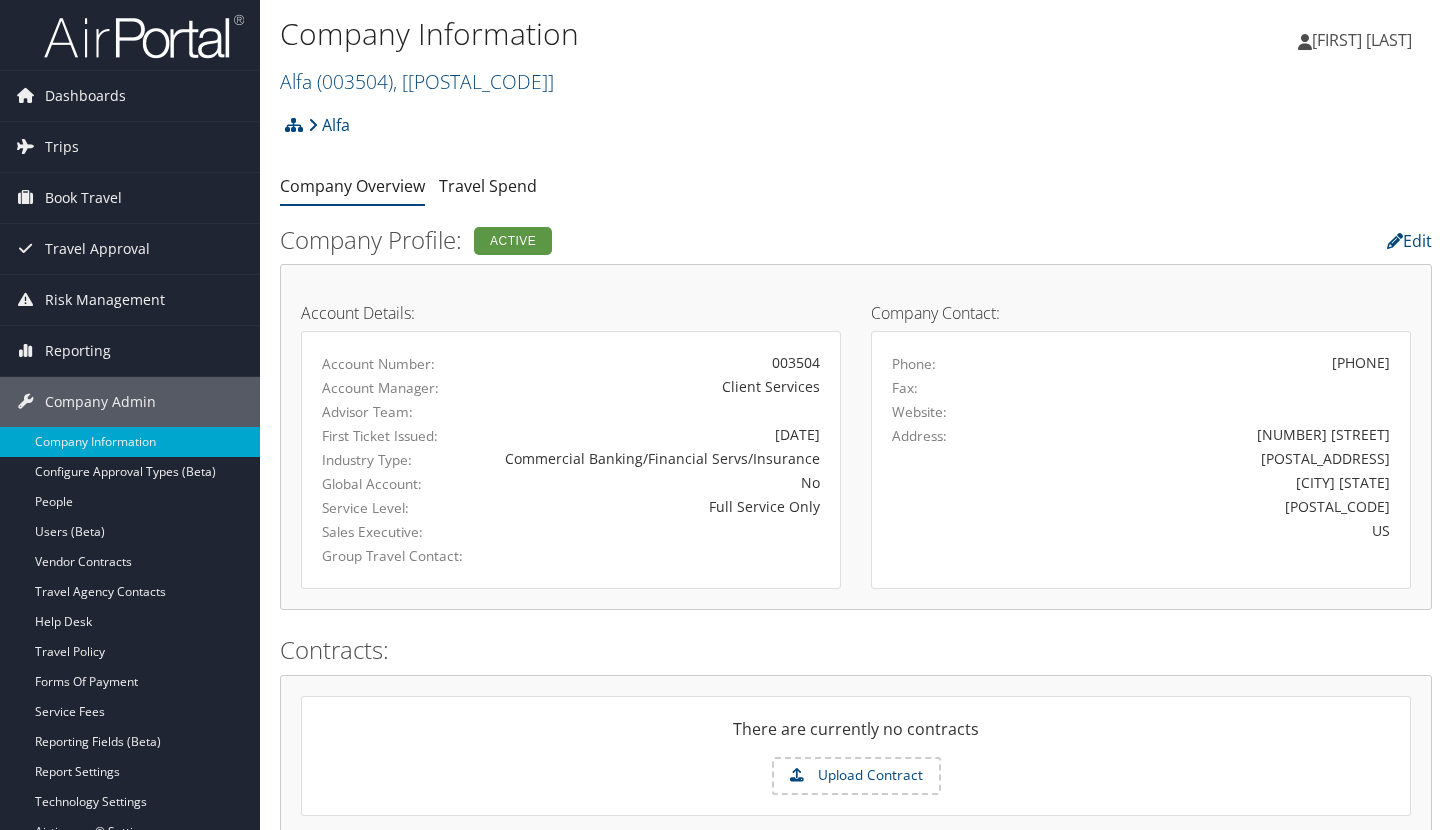 scroll, scrollTop: 0, scrollLeft: 0, axis: both 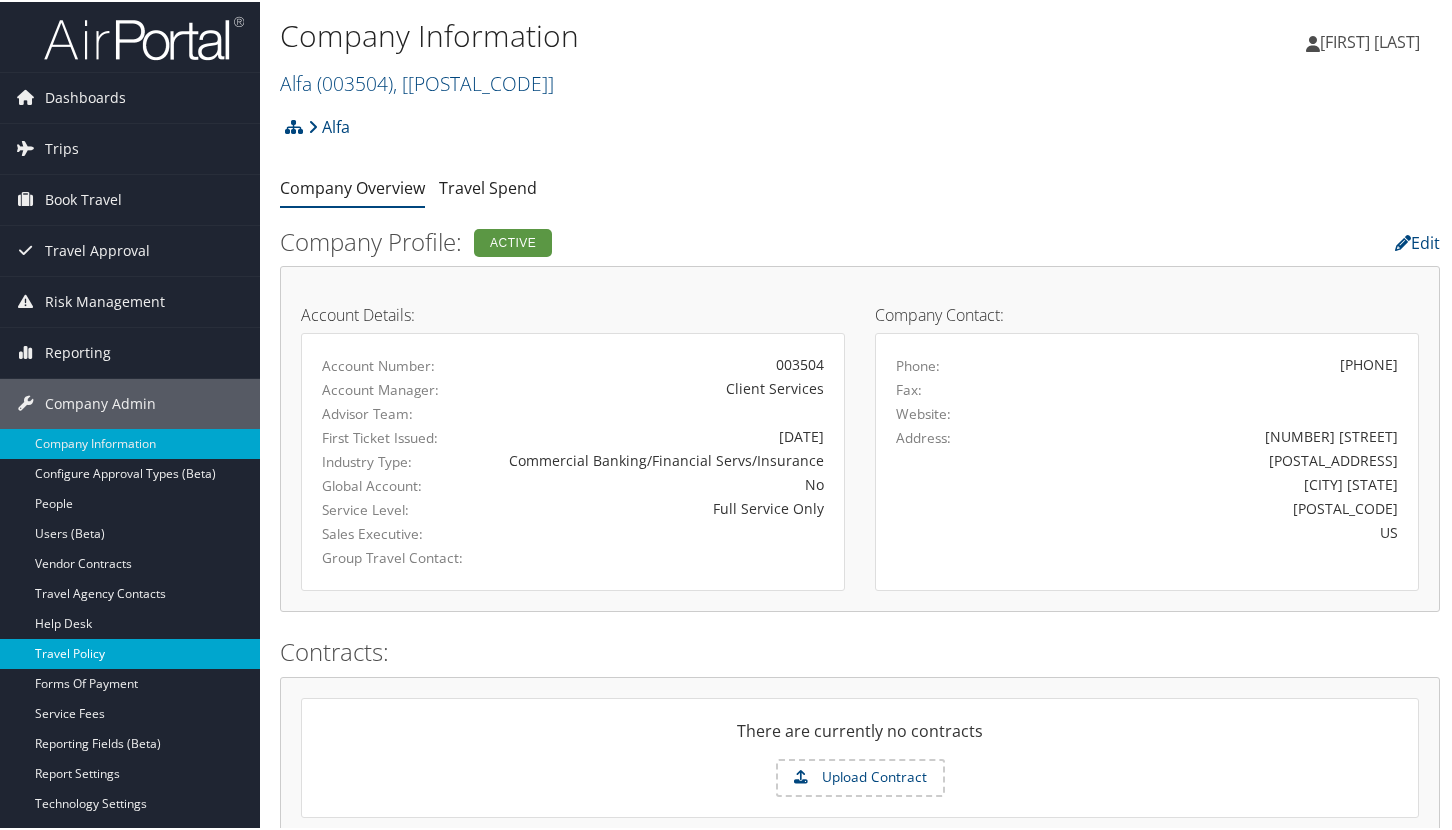 click on "Travel Policy" at bounding box center (130, 652) 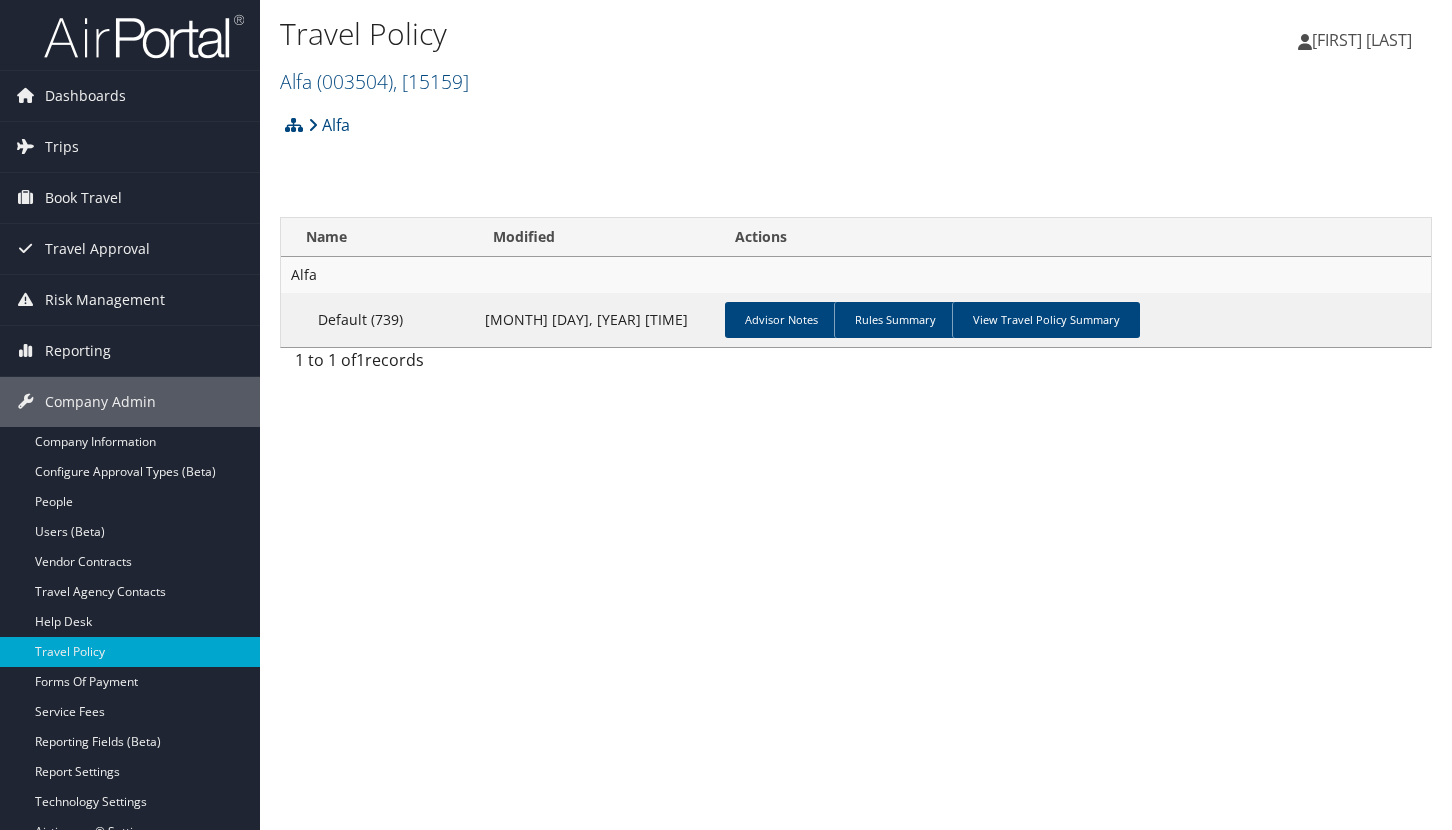 scroll, scrollTop: 0, scrollLeft: 0, axis: both 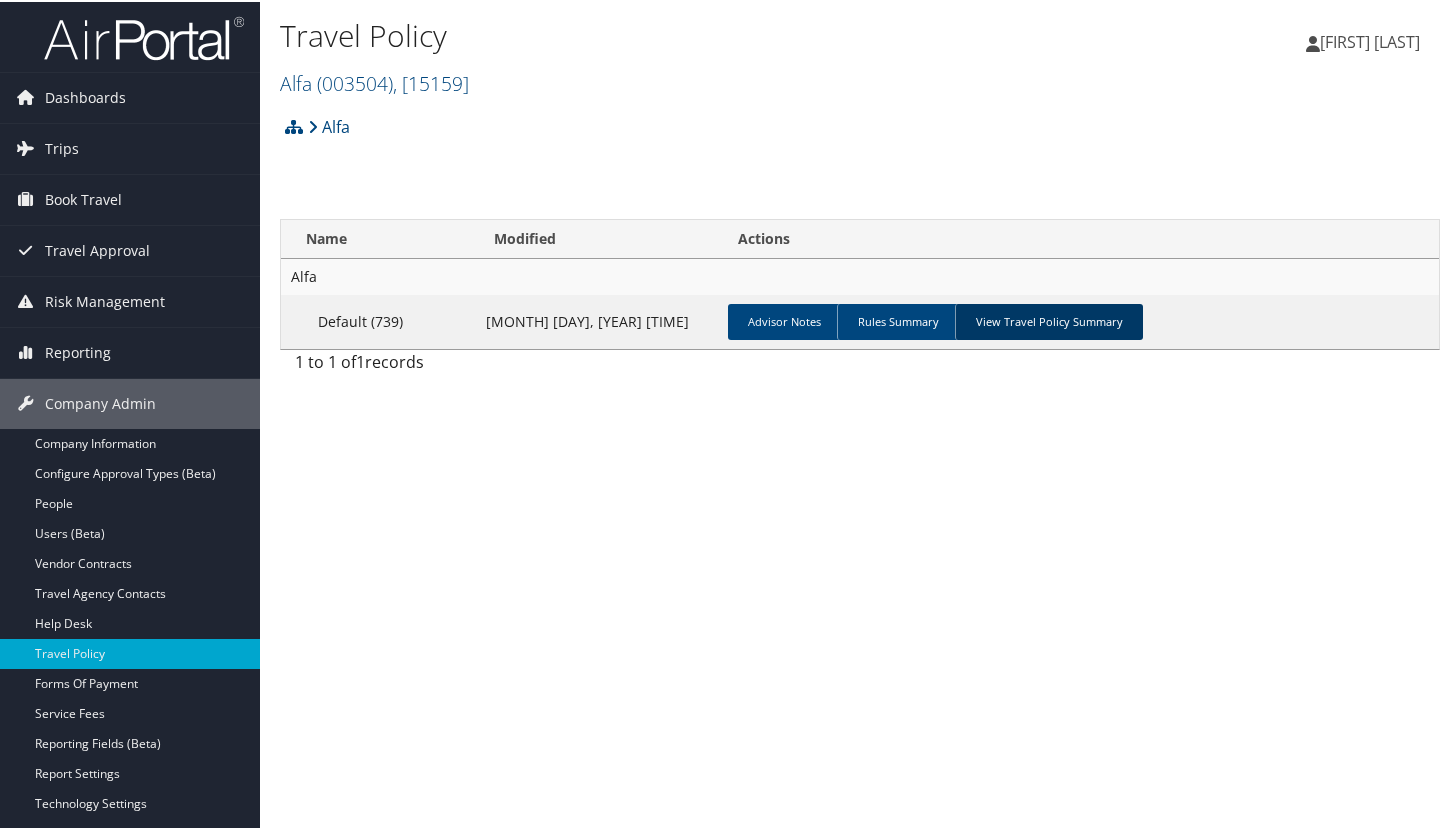click on "View Travel Policy Summary" at bounding box center [1049, 320] 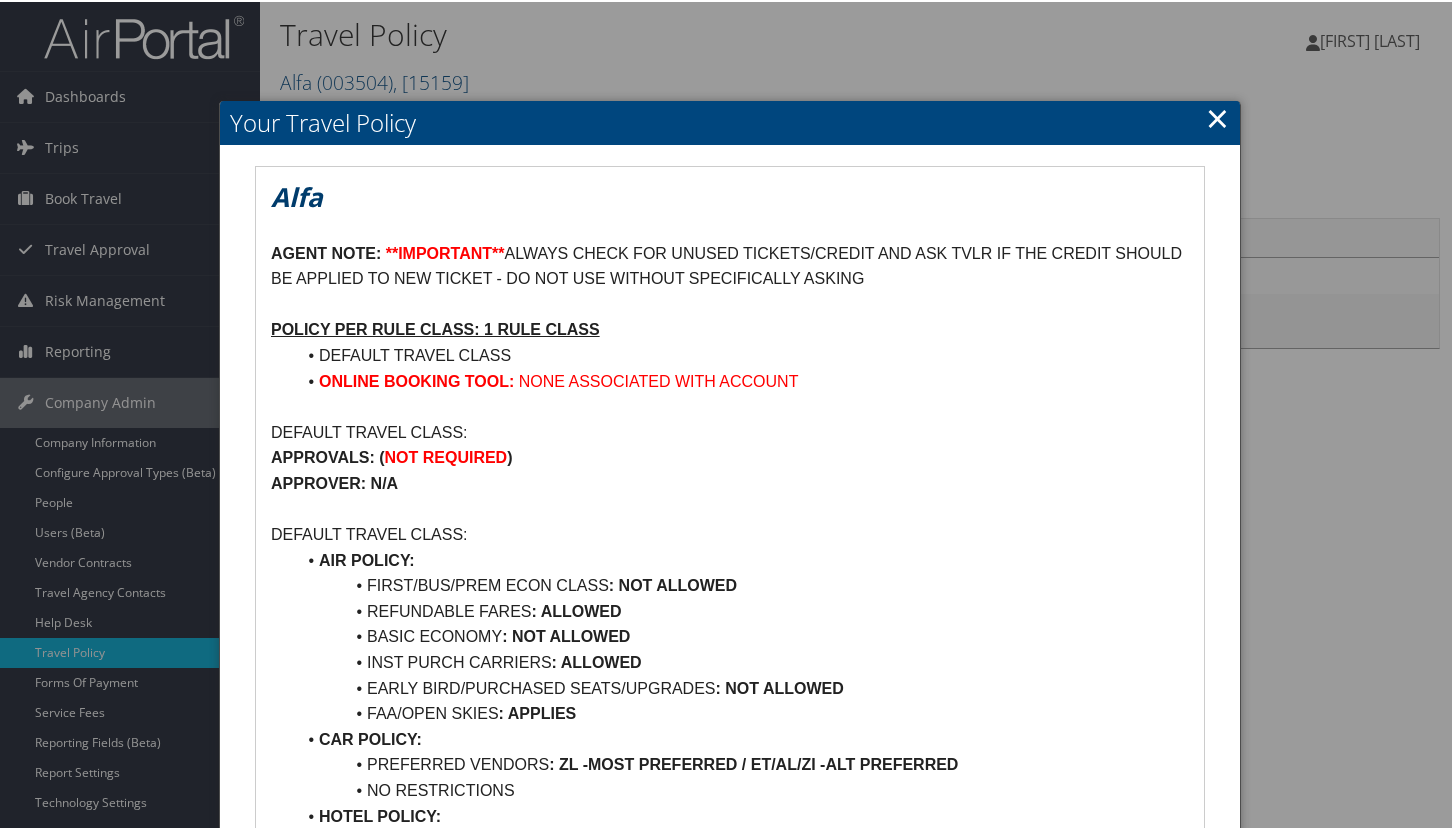 scroll, scrollTop: 0, scrollLeft: 0, axis: both 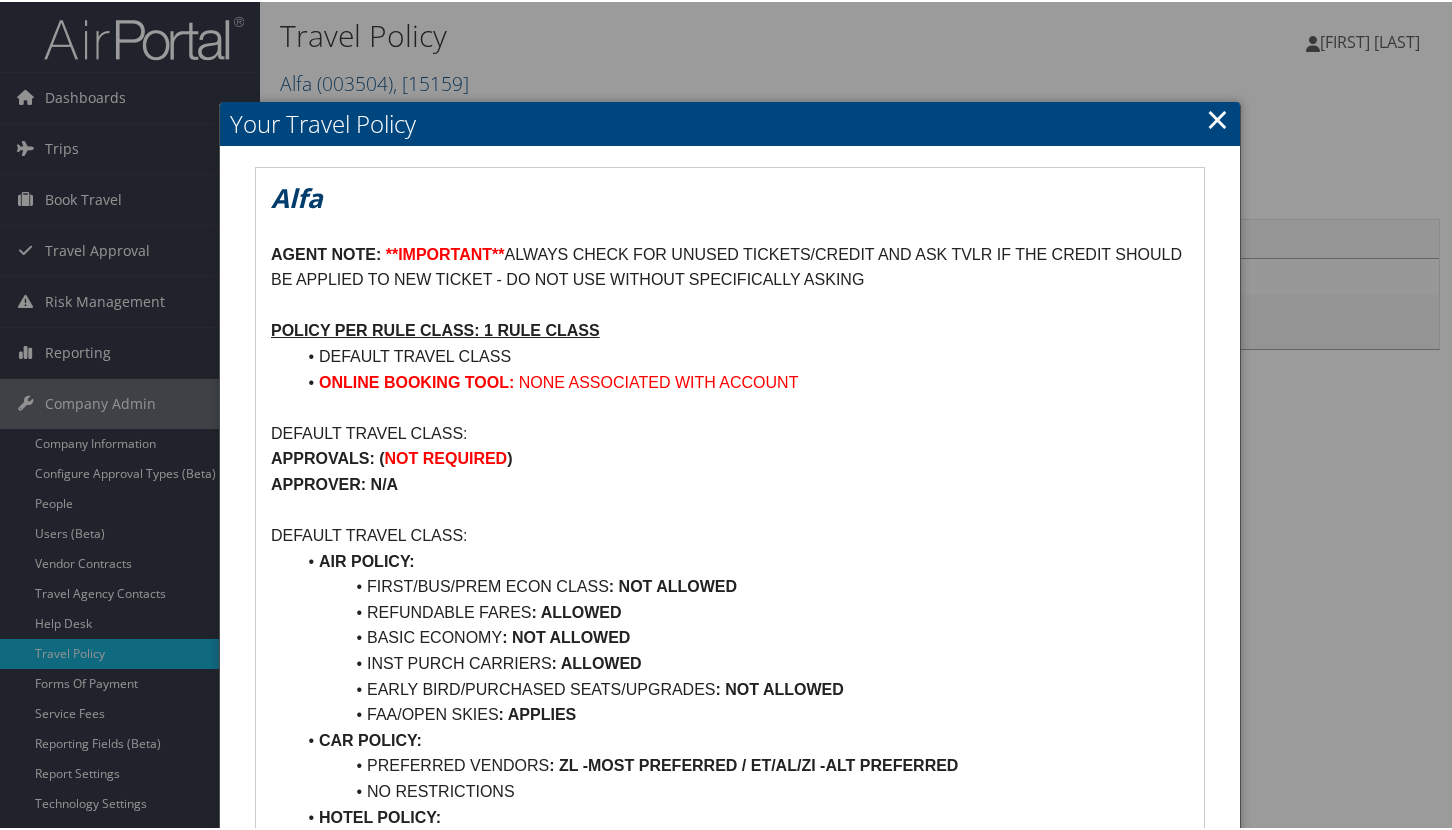 click on "×" at bounding box center (1217, 117) 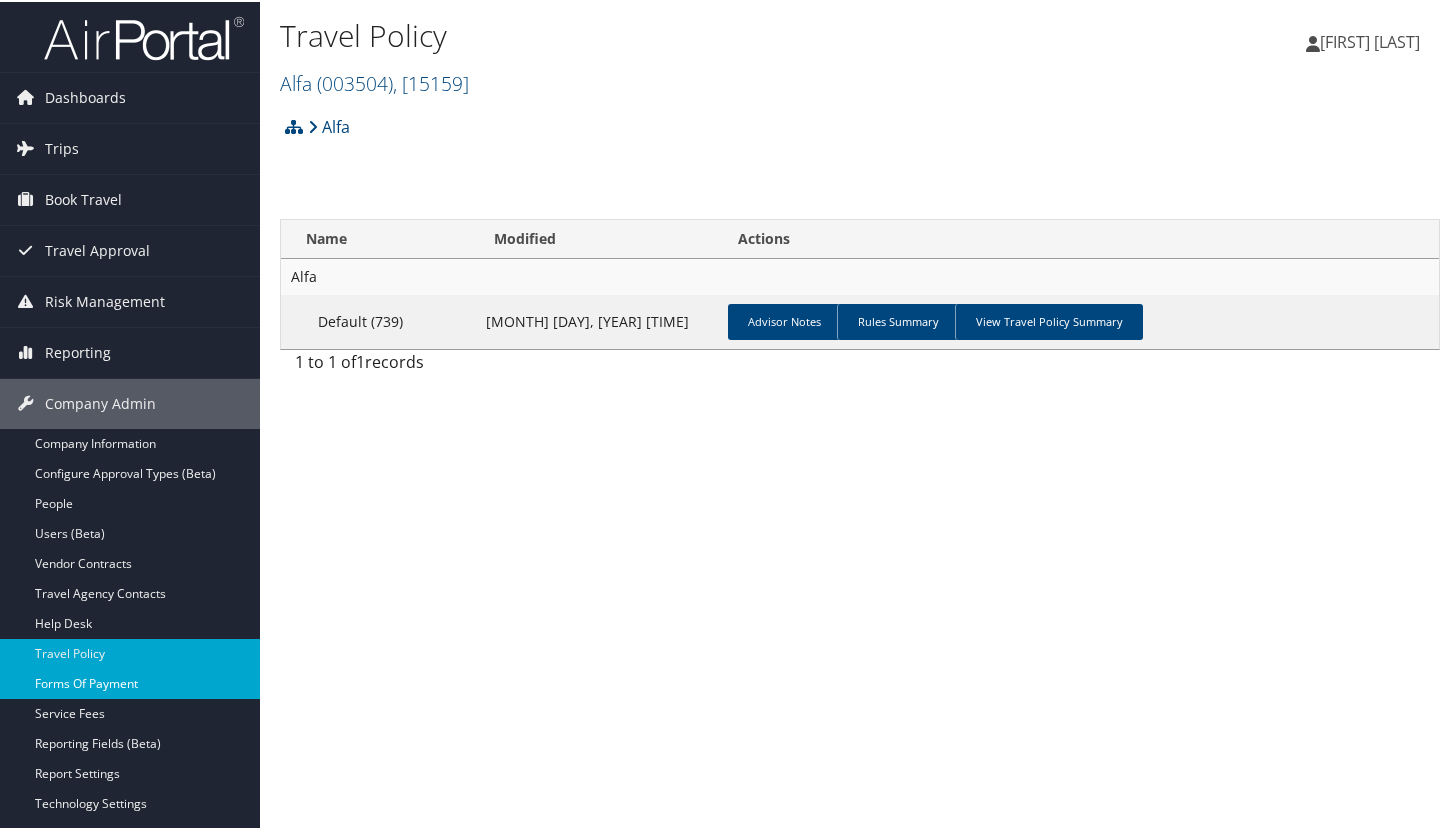 click on "Forms Of Payment" at bounding box center [130, 682] 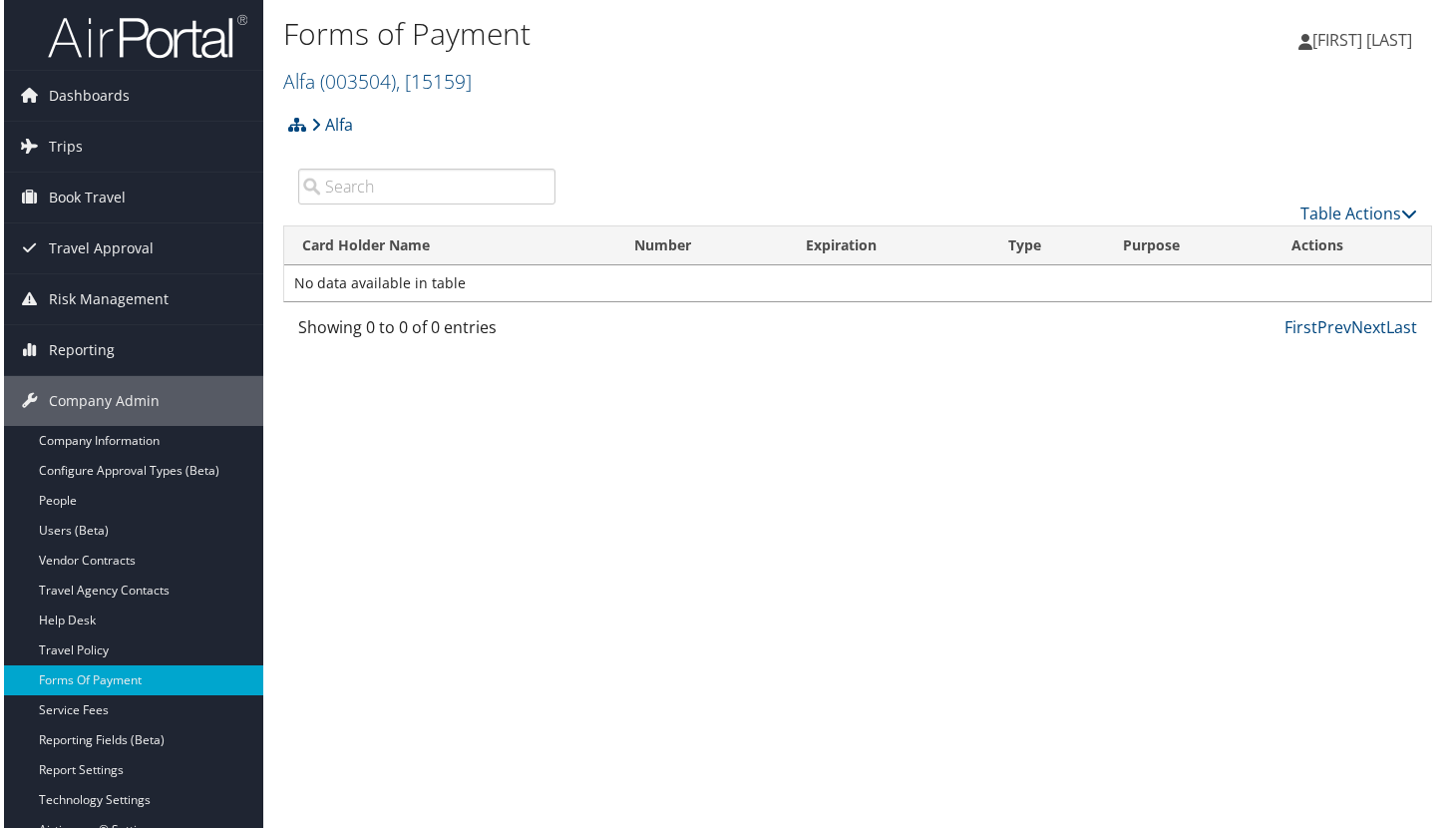 scroll, scrollTop: 0, scrollLeft: 0, axis: both 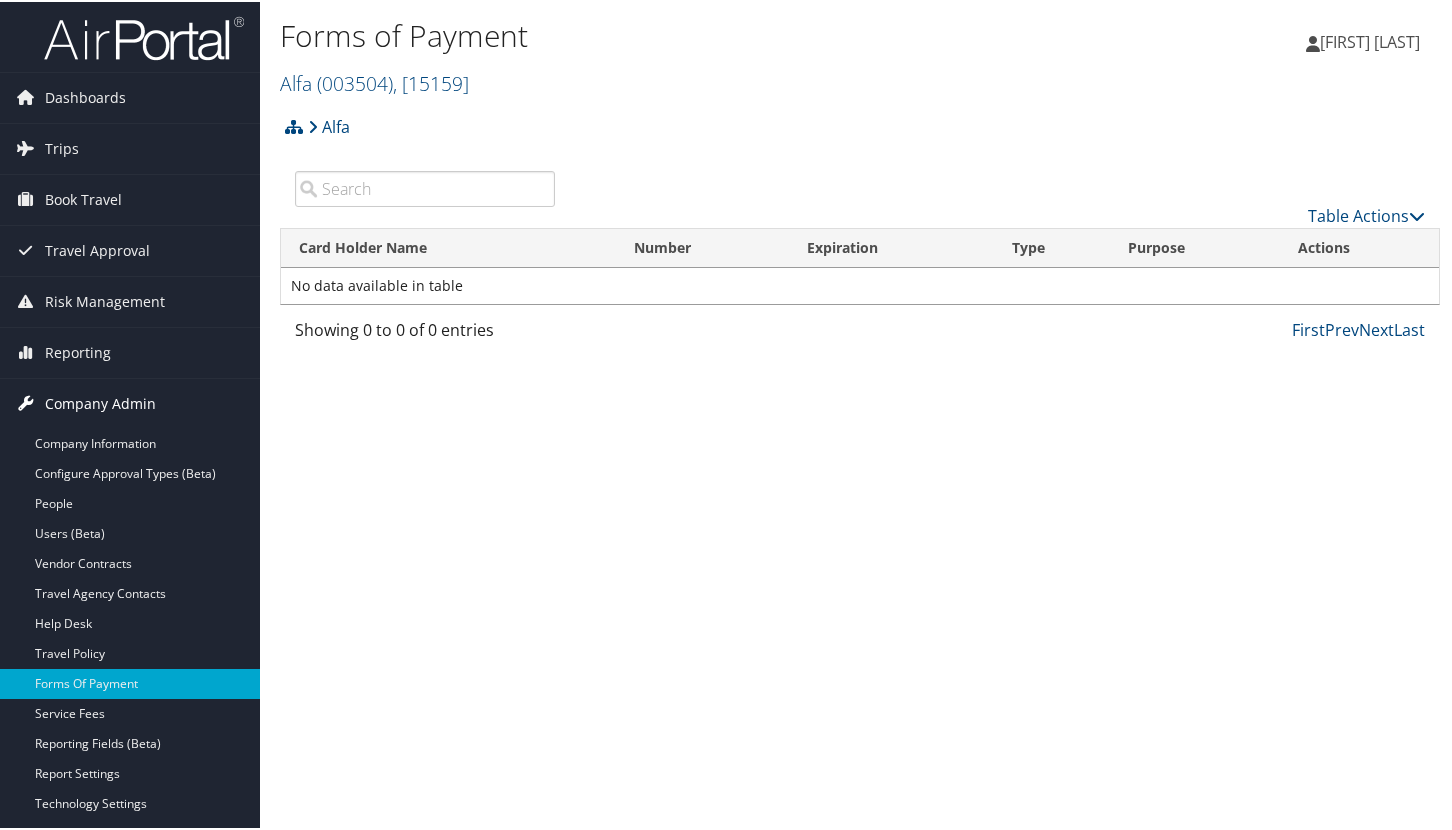 click on "Company Admin" at bounding box center (100, 402) 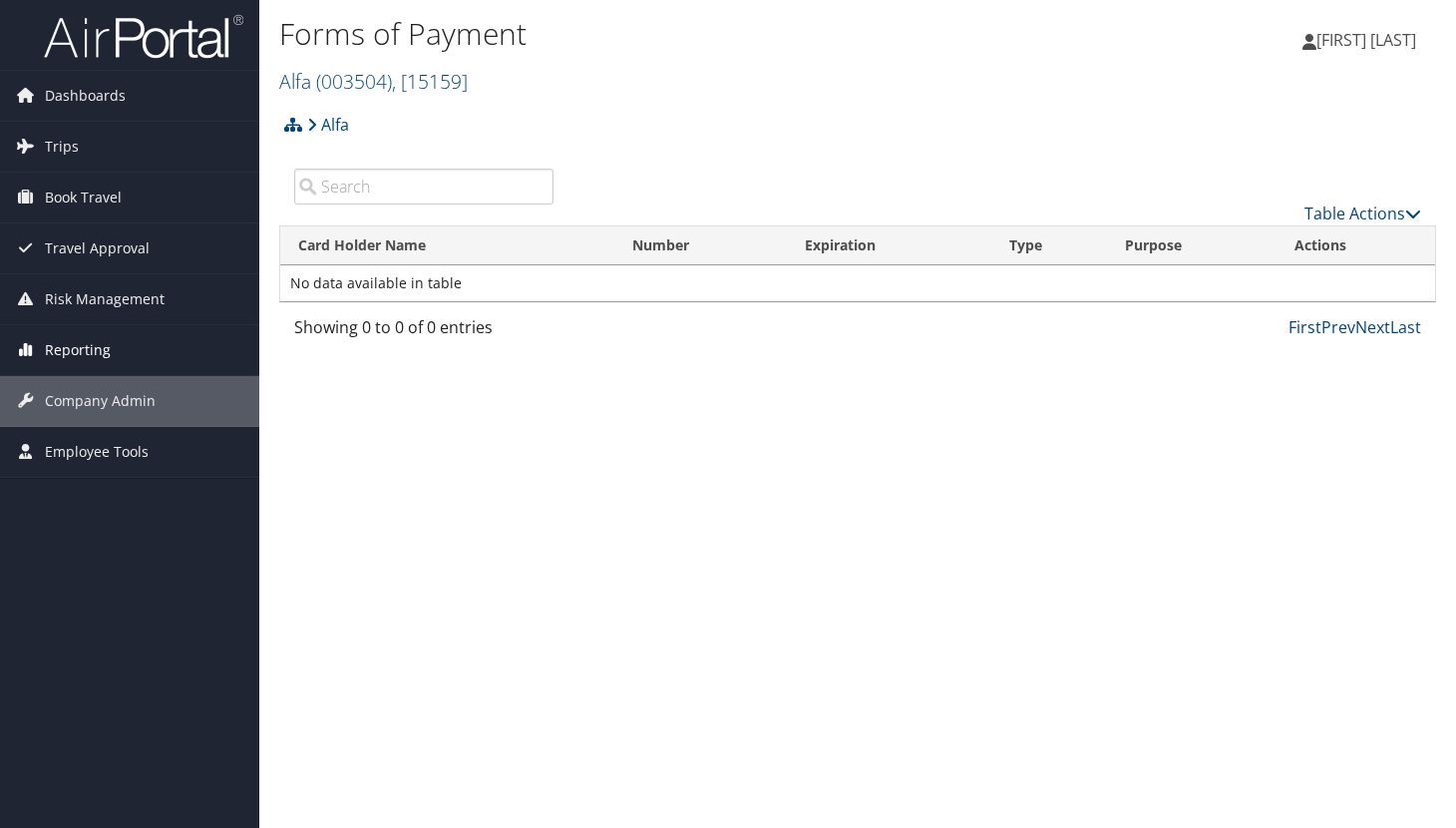 click on "Reporting" at bounding box center (78, 350) 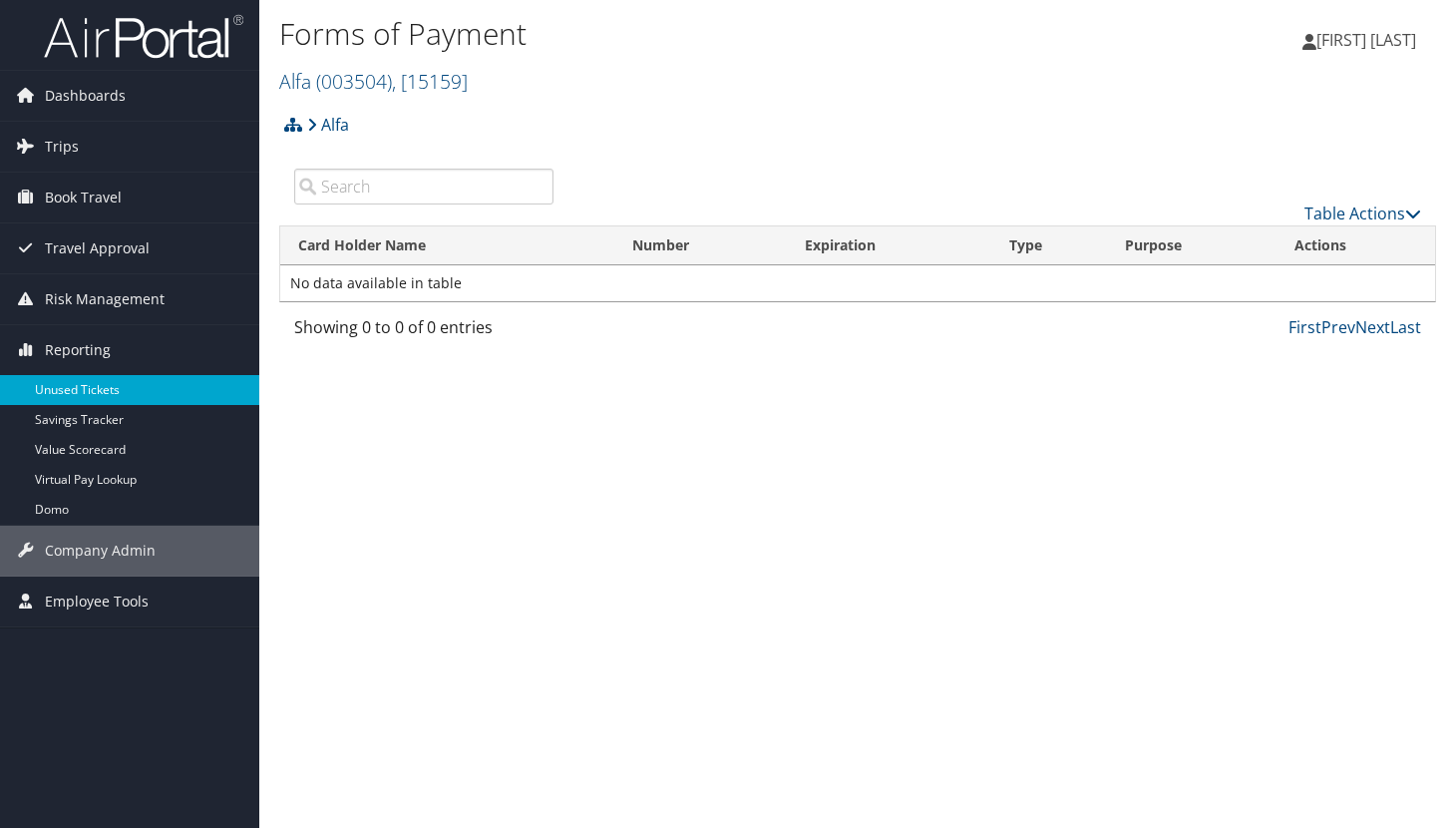 click on "Unused Tickets" at bounding box center [130, 390] 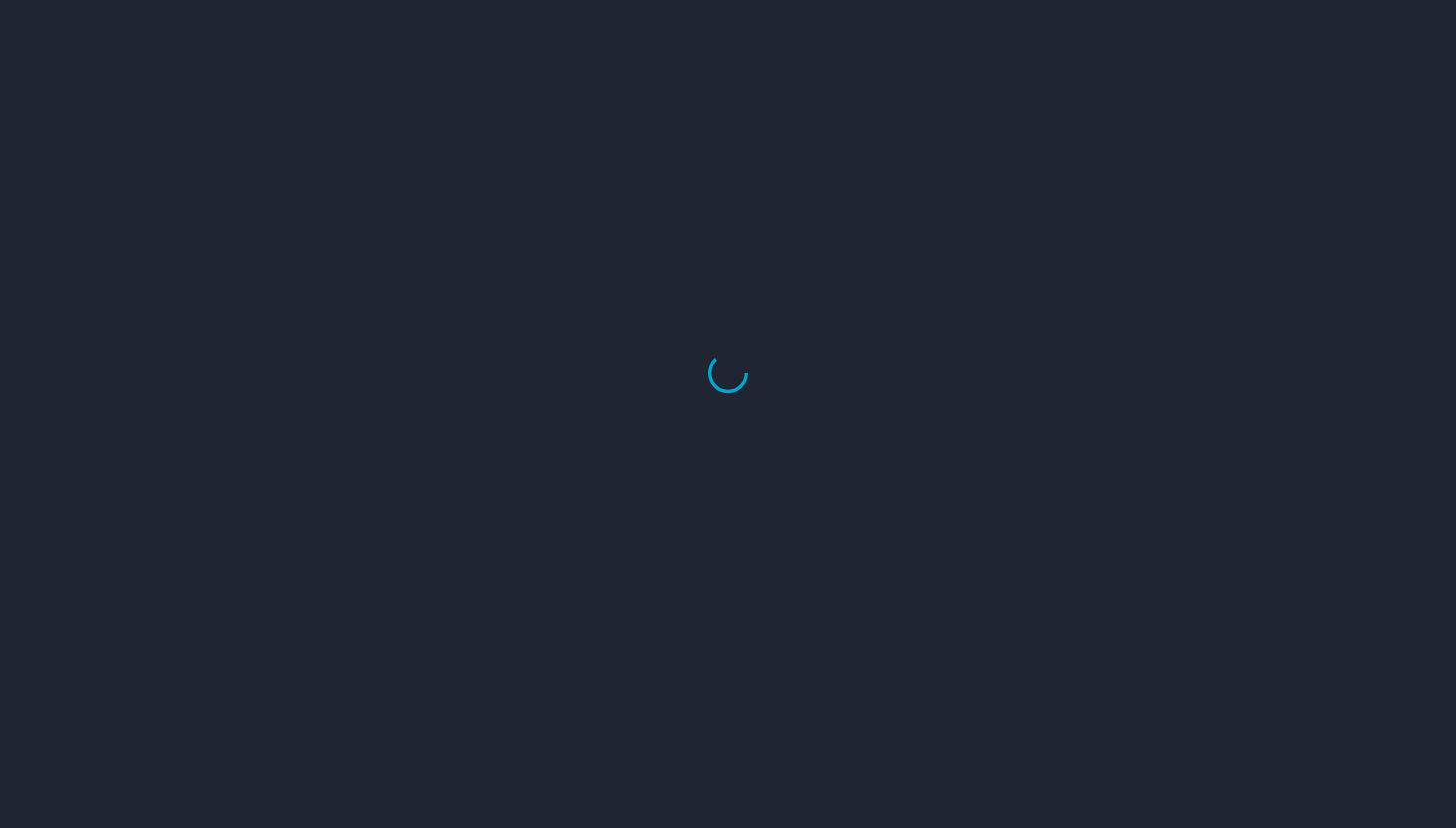 scroll, scrollTop: 0, scrollLeft: 0, axis: both 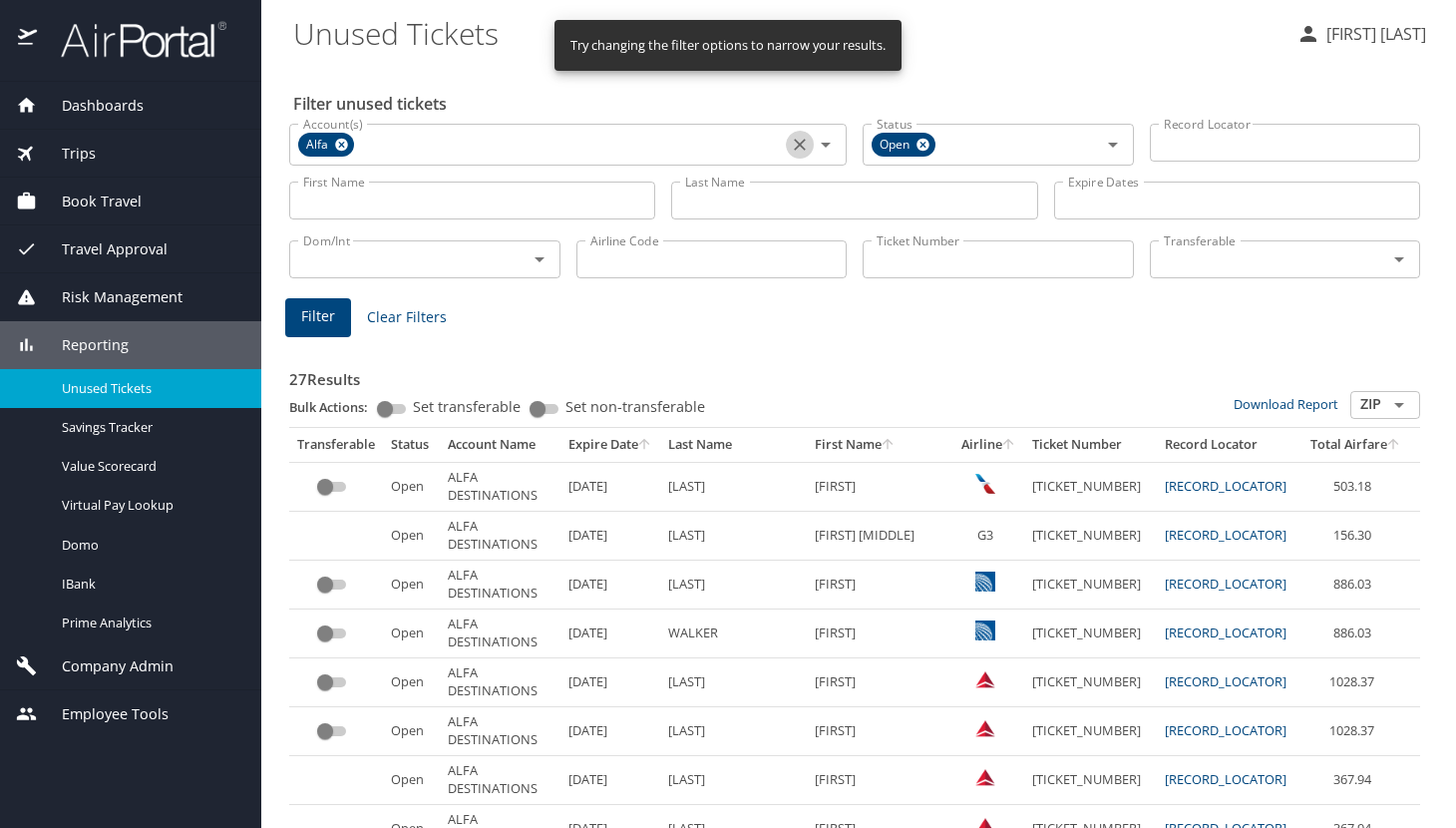 click 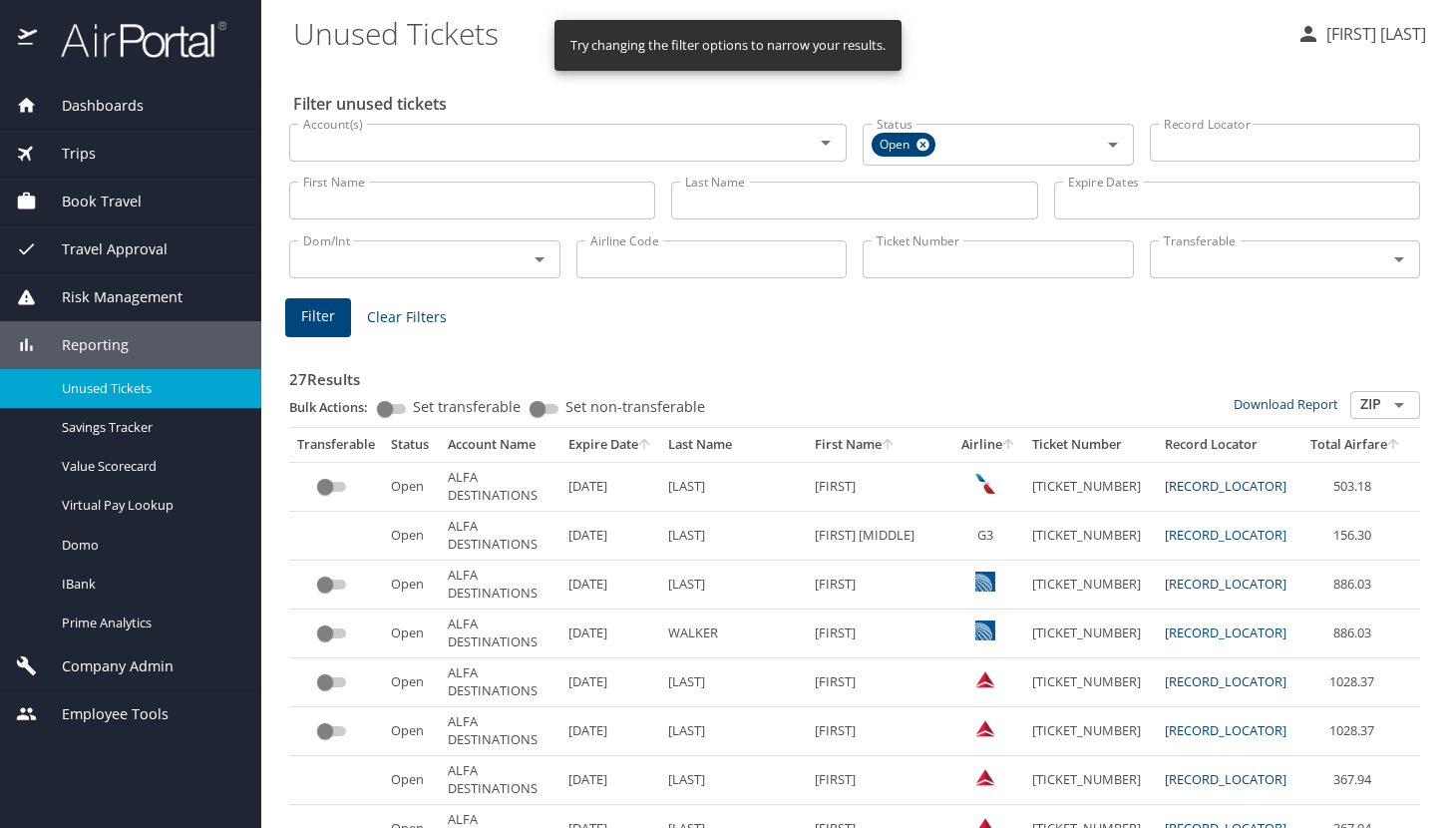 drag, startPoint x: 828, startPoint y: 351, endPoint x: 824, endPoint y: 333, distance: 18.439089 